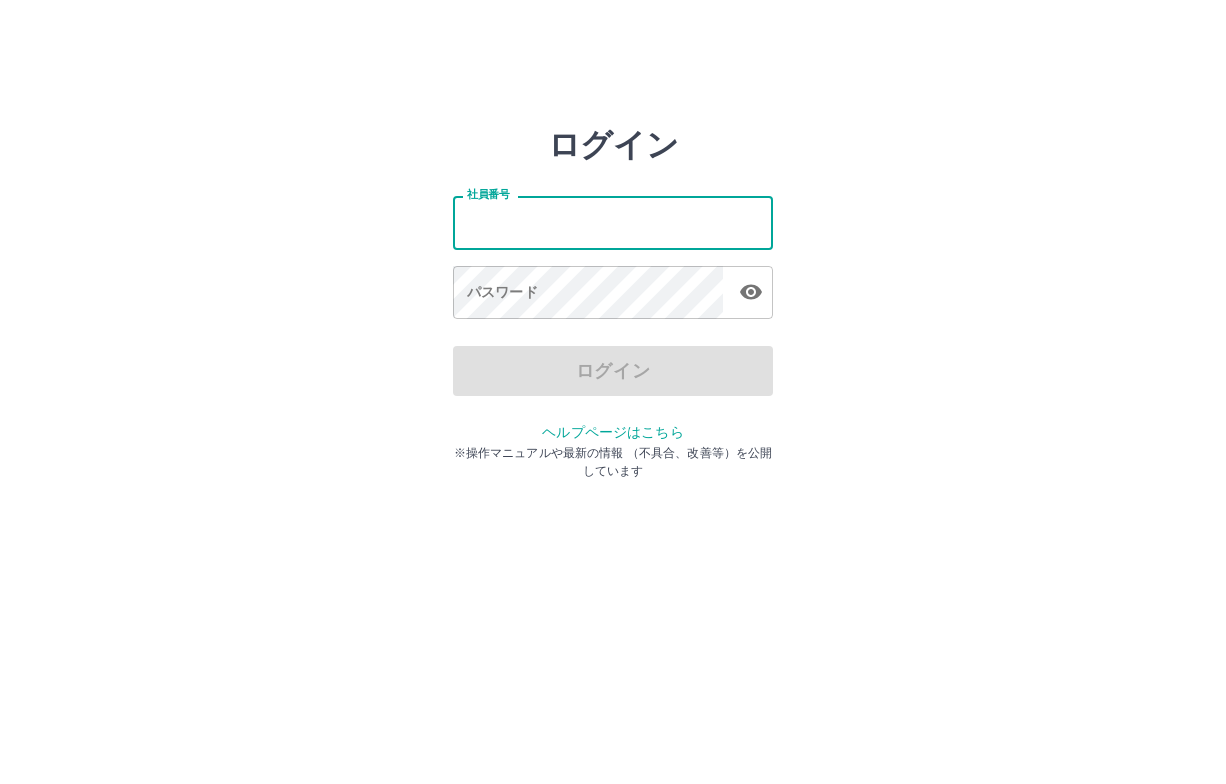 scroll, scrollTop: 0, scrollLeft: 0, axis: both 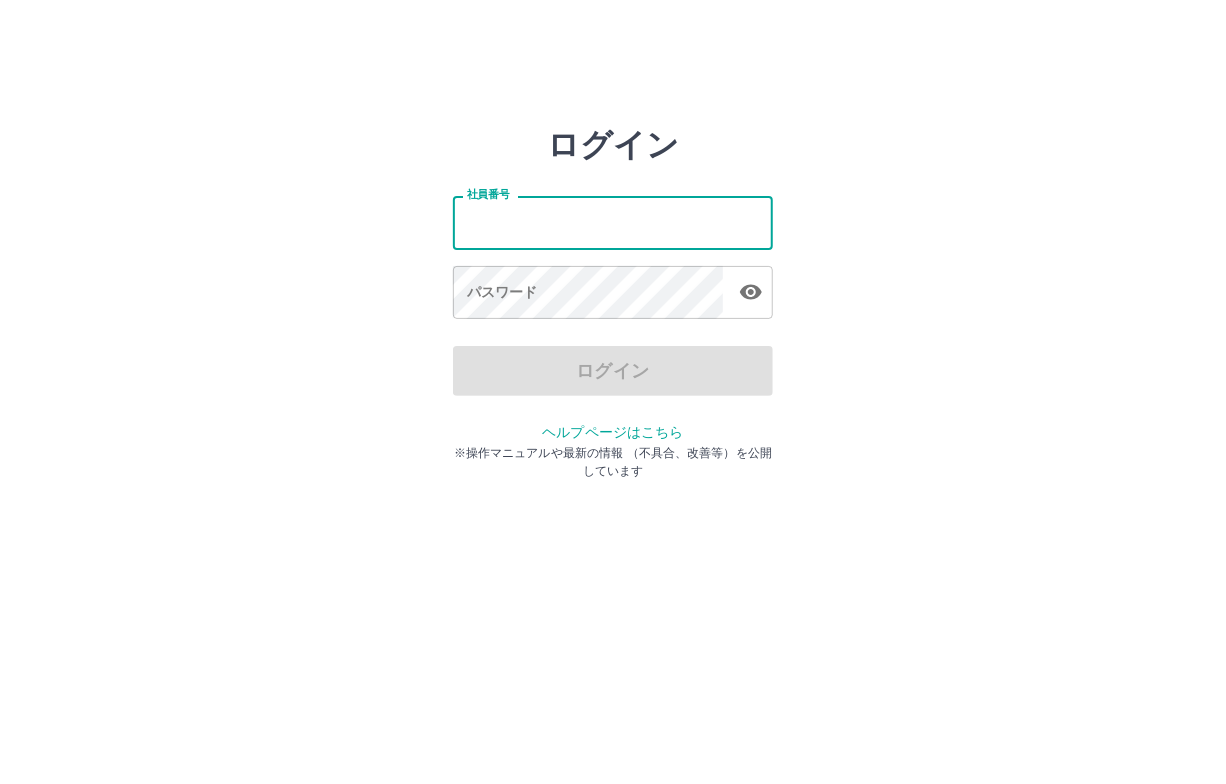 click on "社員番号" at bounding box center [613, 222] 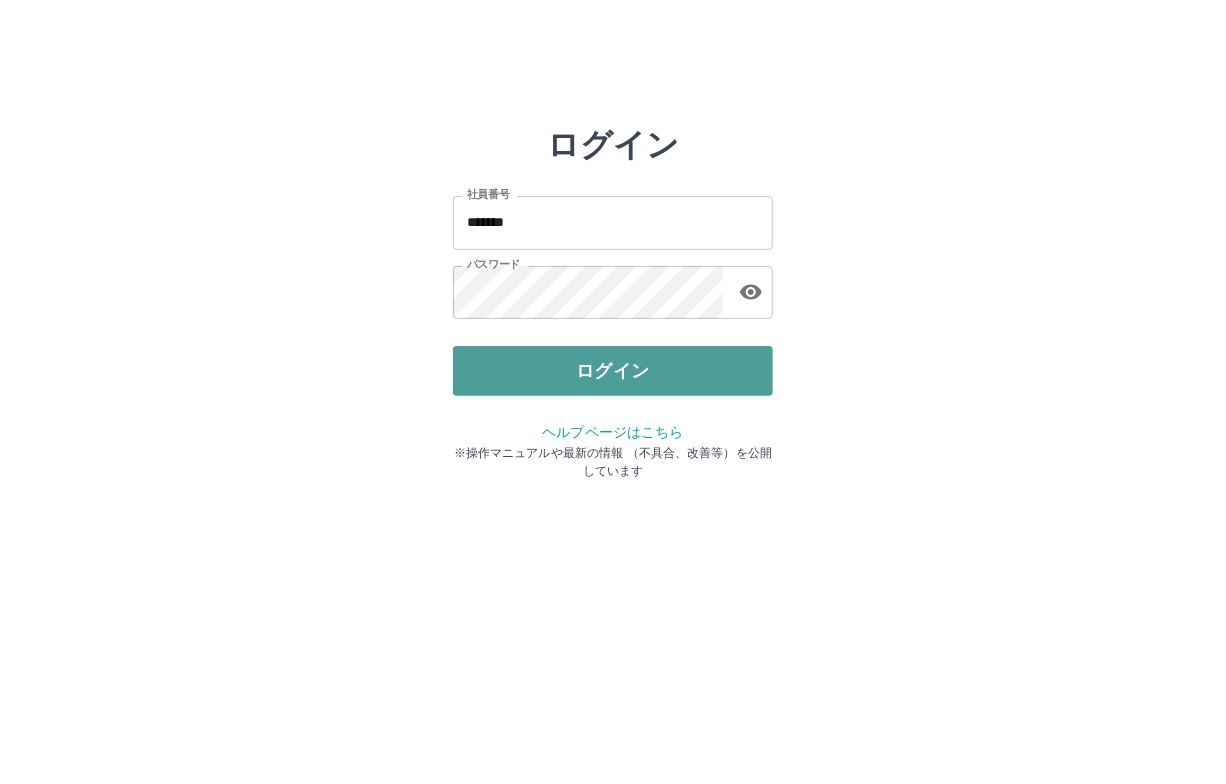 click on "ログイン" at bounding box center (613, 371) 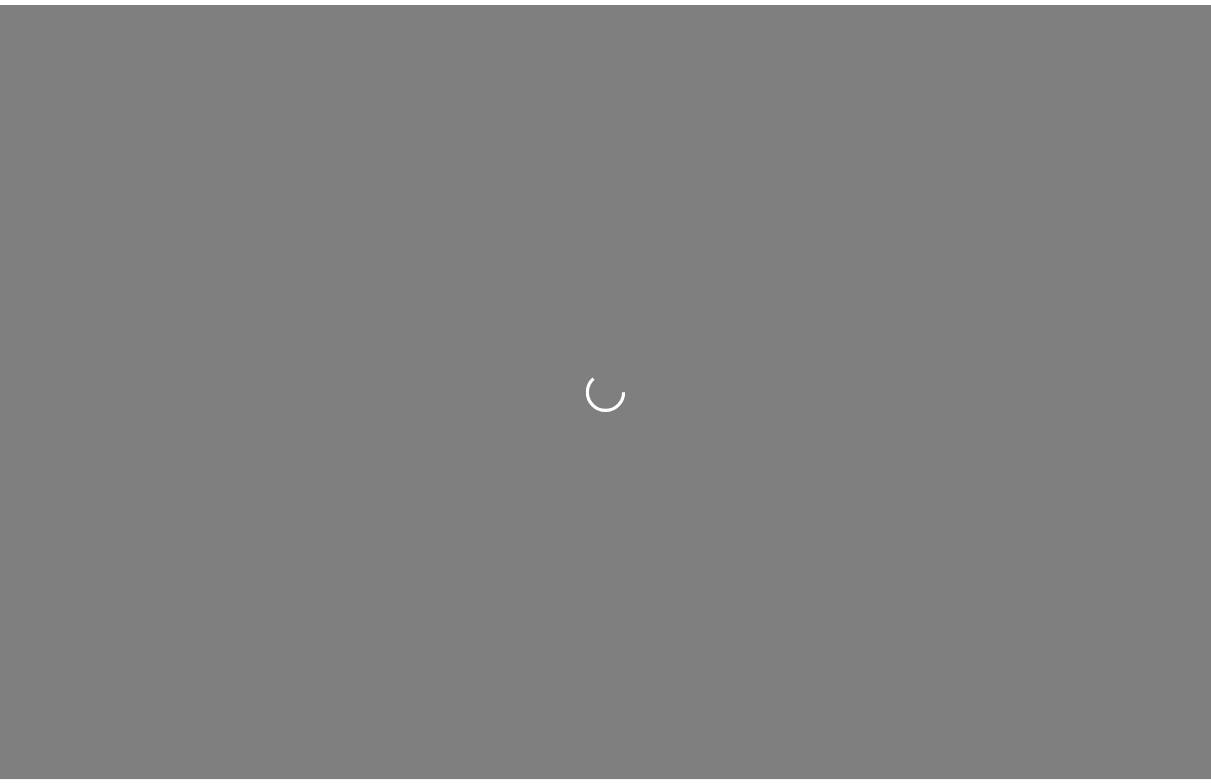 scroll, scrollTop: 0, scrollLeft: 0, axis: both 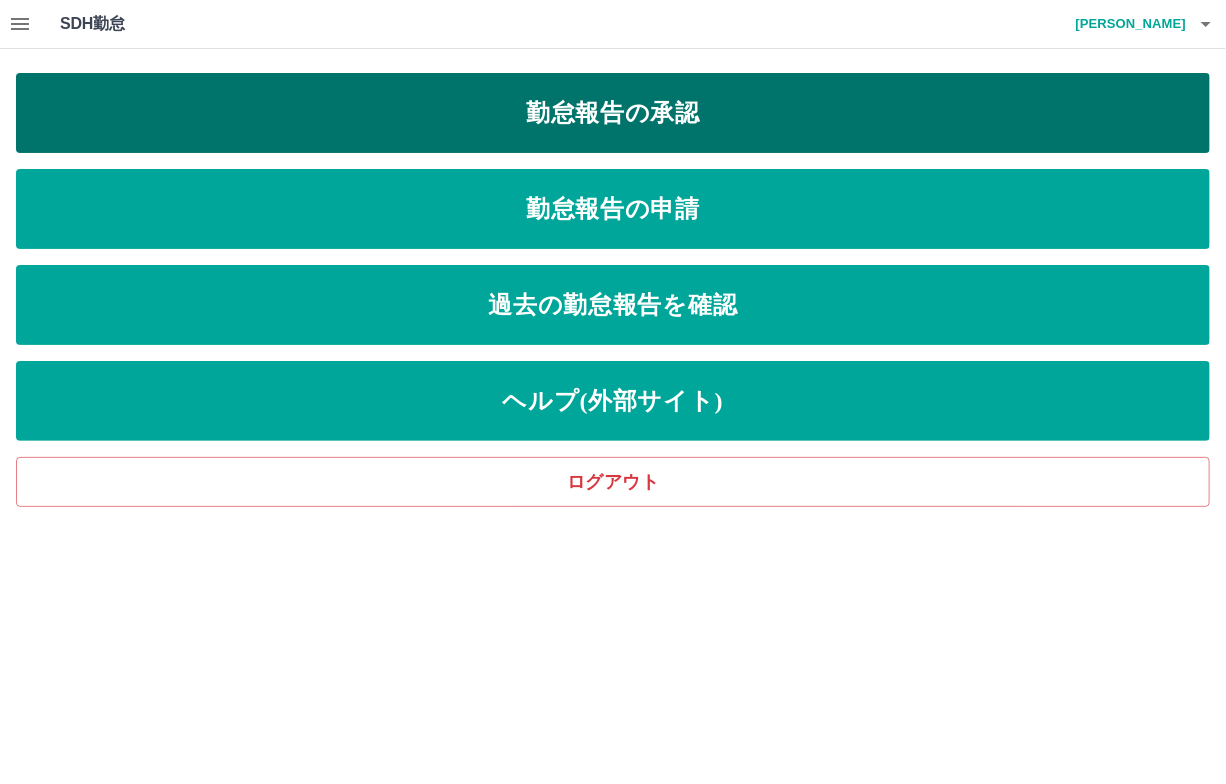 click on "勤怠報告の承認" at bounding box center (613, 113) 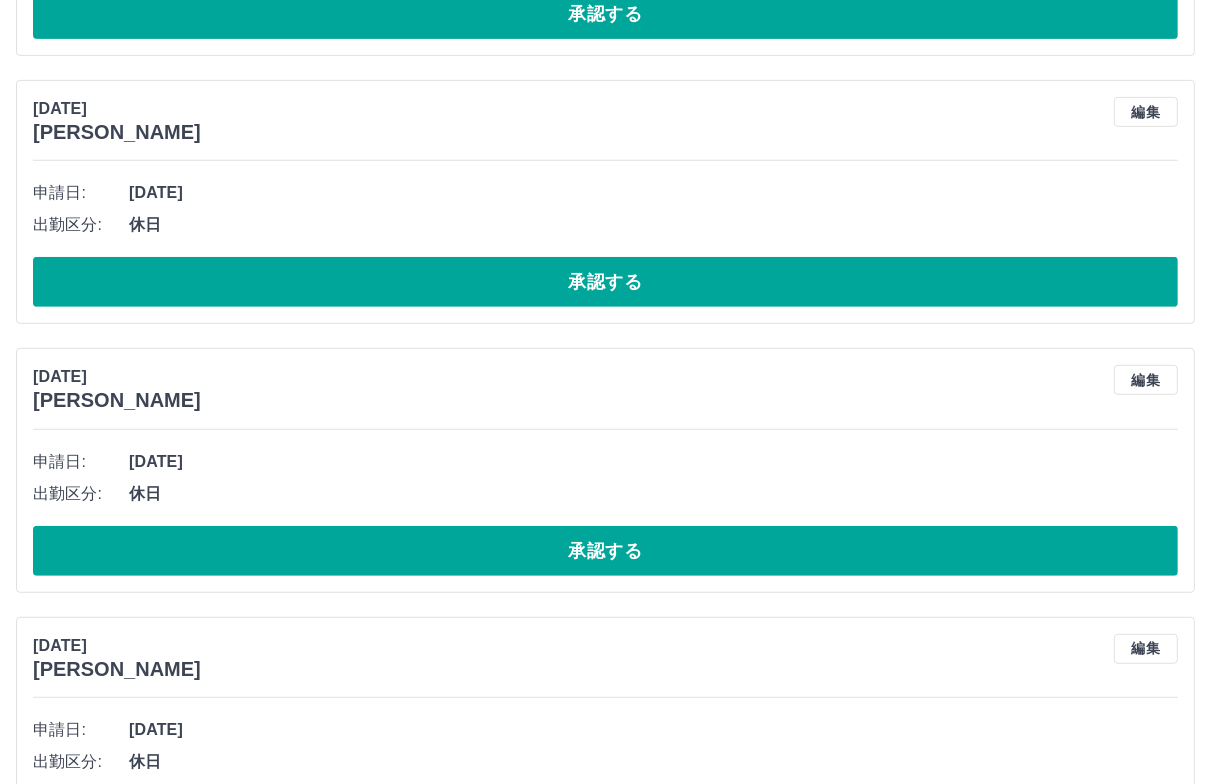scroll, scrollTop: 812, scrollLeft: 0, axis: vertical 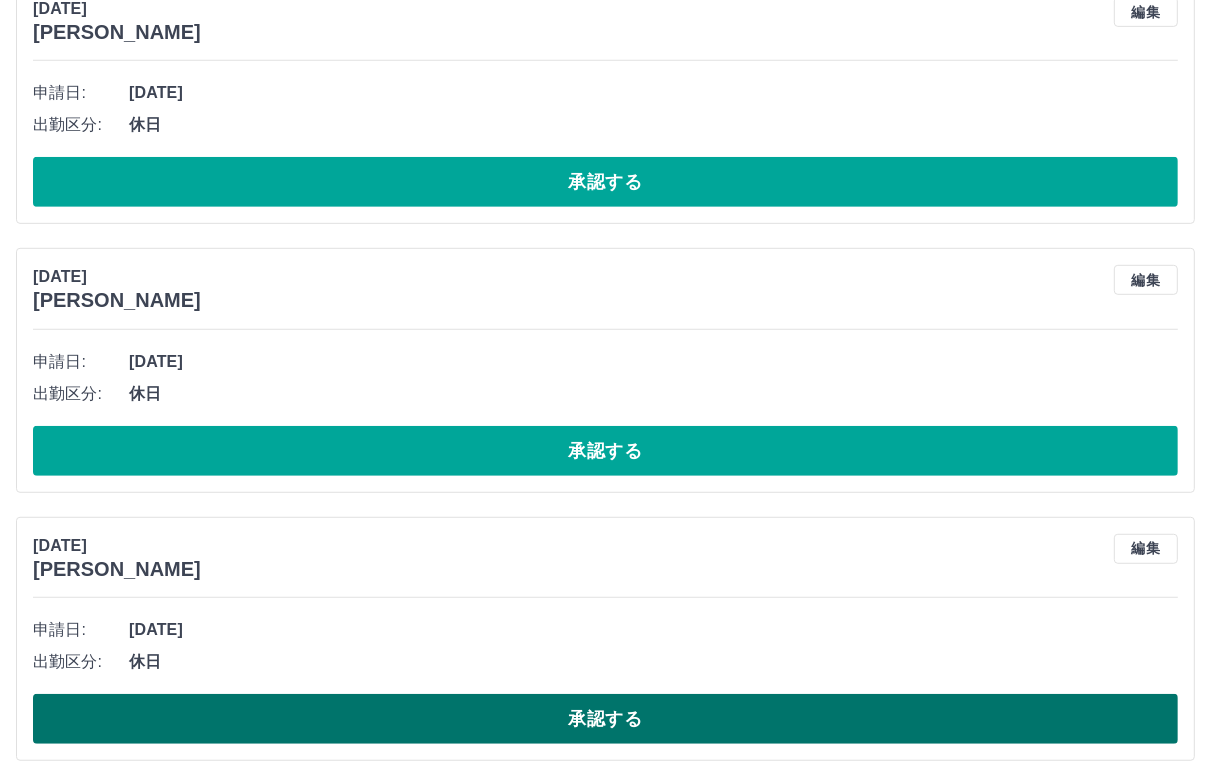 click on "承認する" at bounding box center [605, 719] 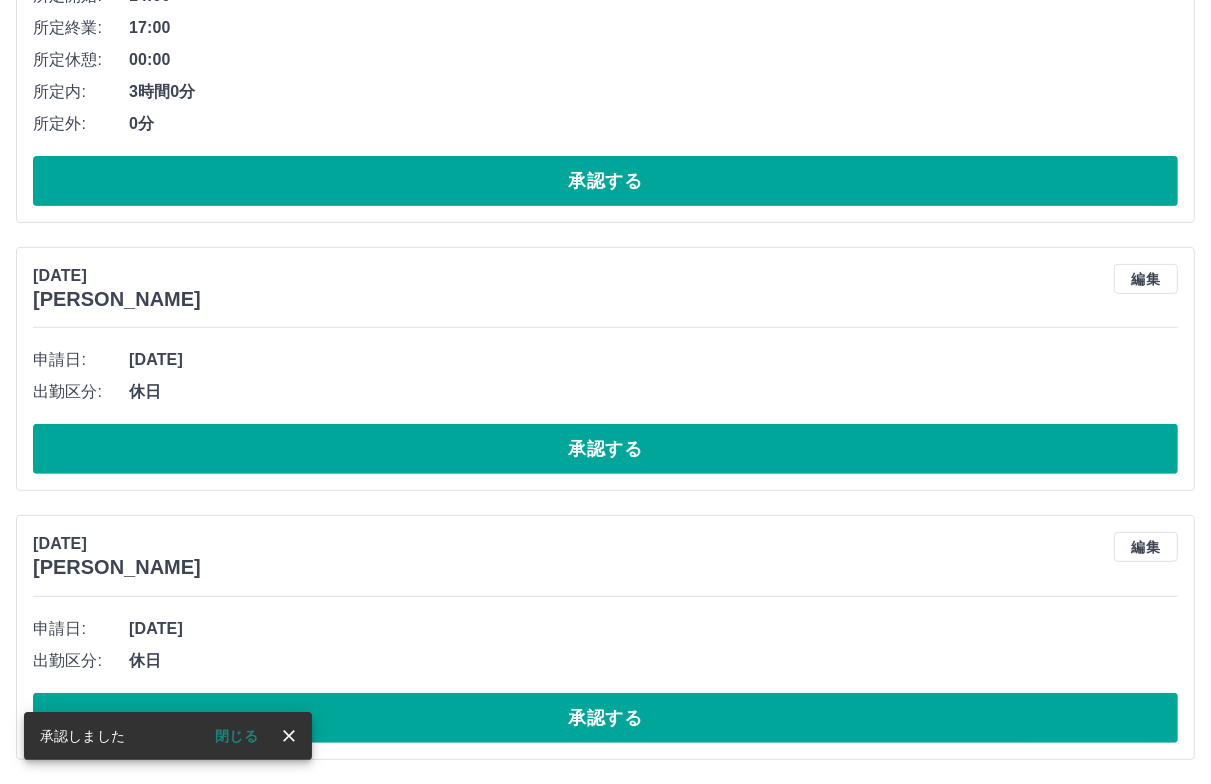 scroll, scrollTop: 544, scrollLeft: 0, axis: vertical 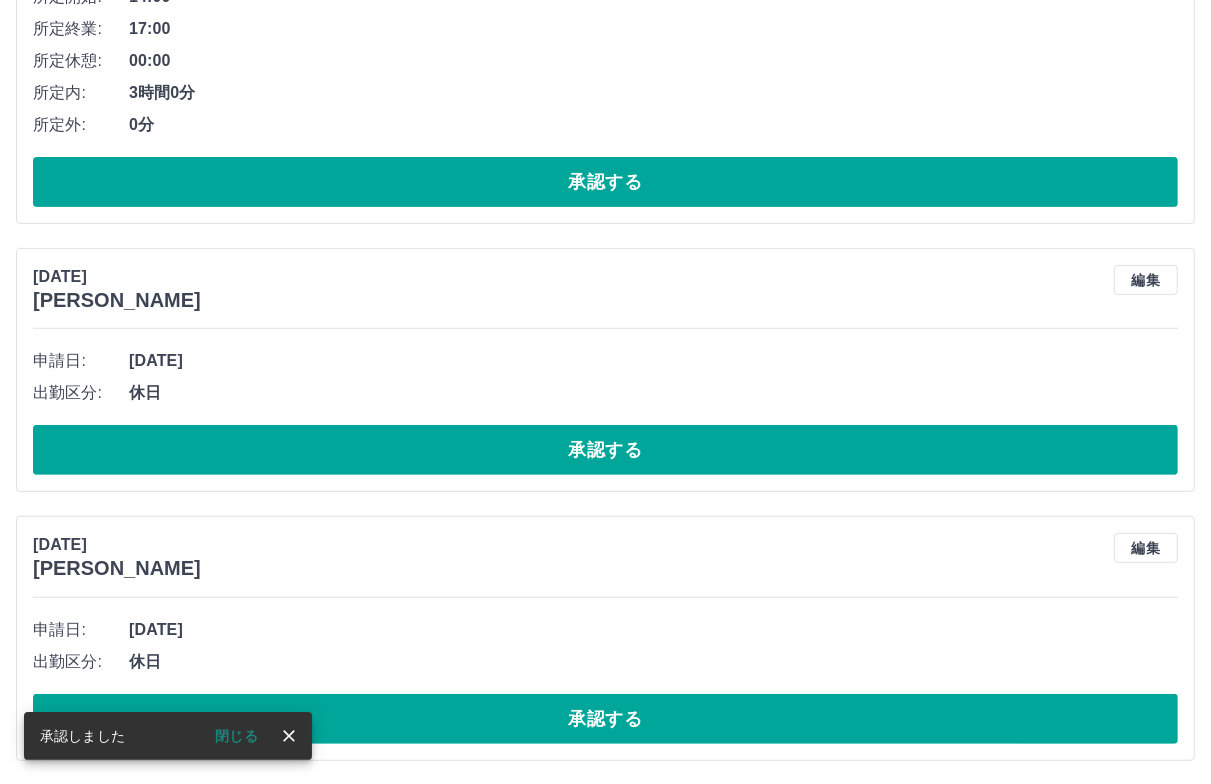 click on "承認する" at bounding box center (605, 719) 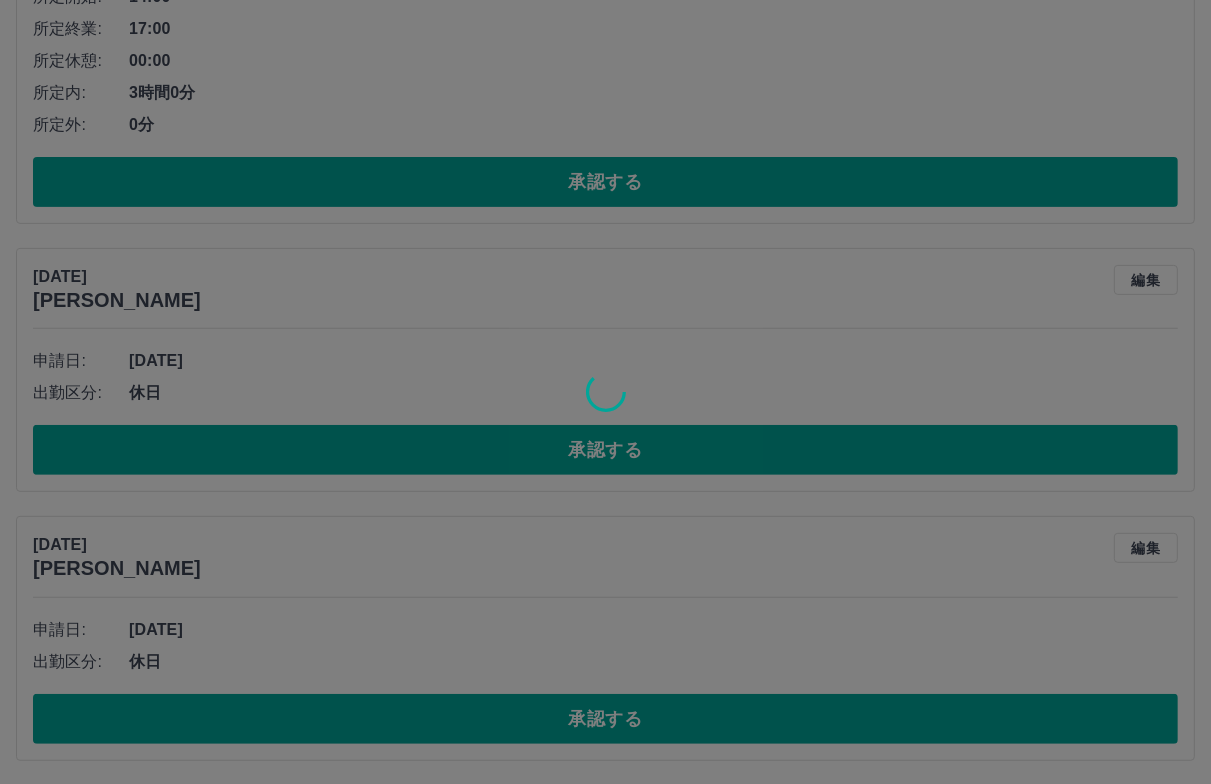 scroll, scrollTop: 276, scrollLeft: 0, axis: vertical 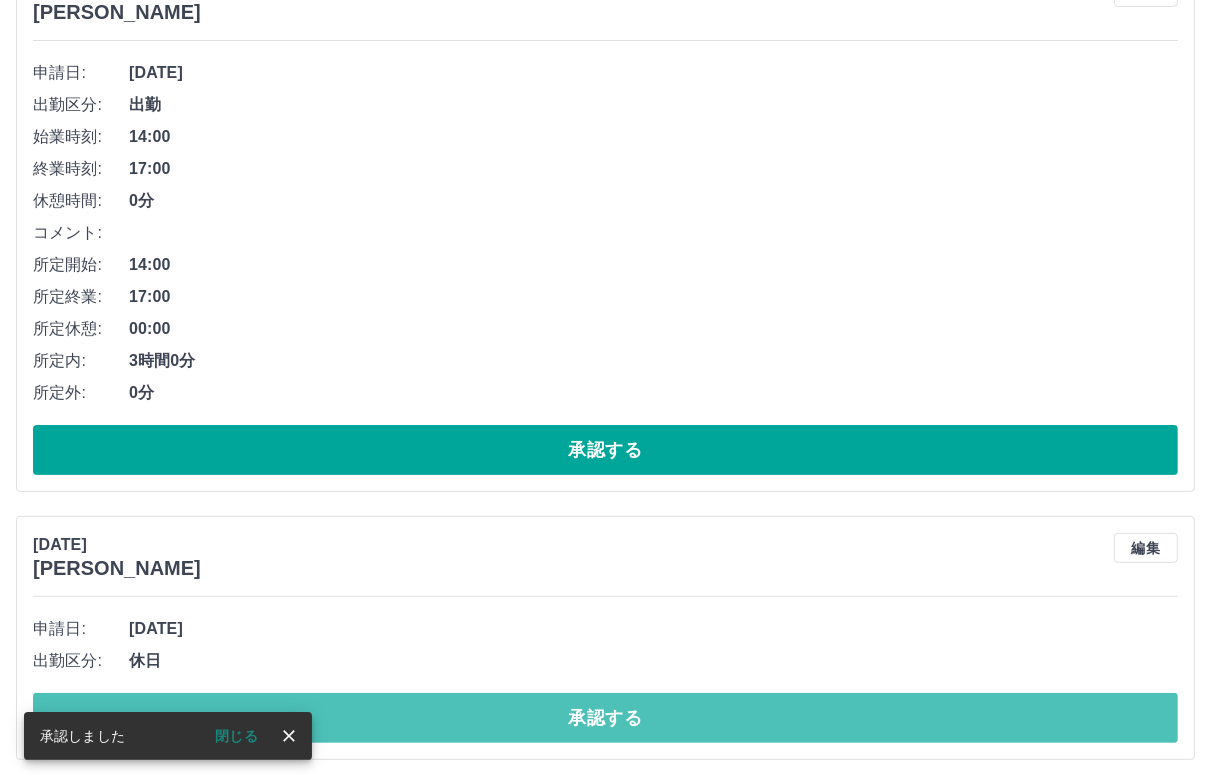 click on "承認する" at bounding box center (605, 718) 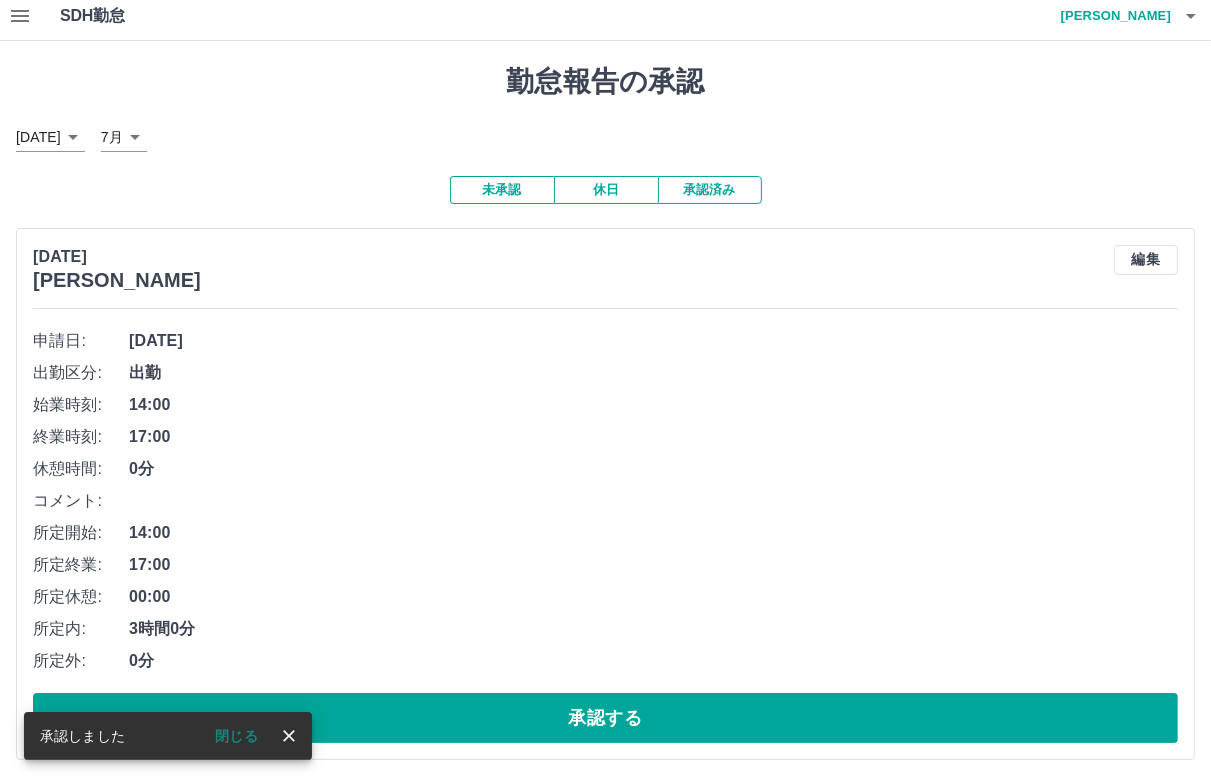 scroll, scrollTop: 8, scrollLeft: 0, axis: vertical 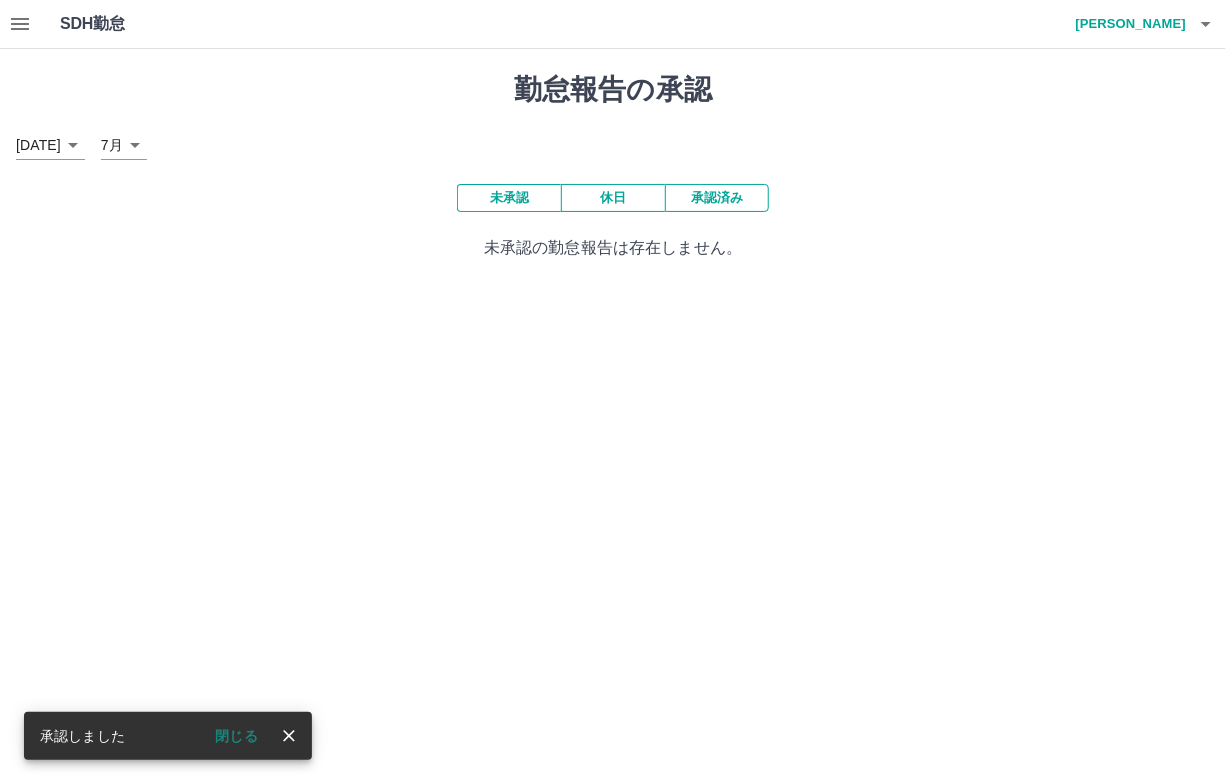 click on "承認済み" at bounding box center [717, 198] 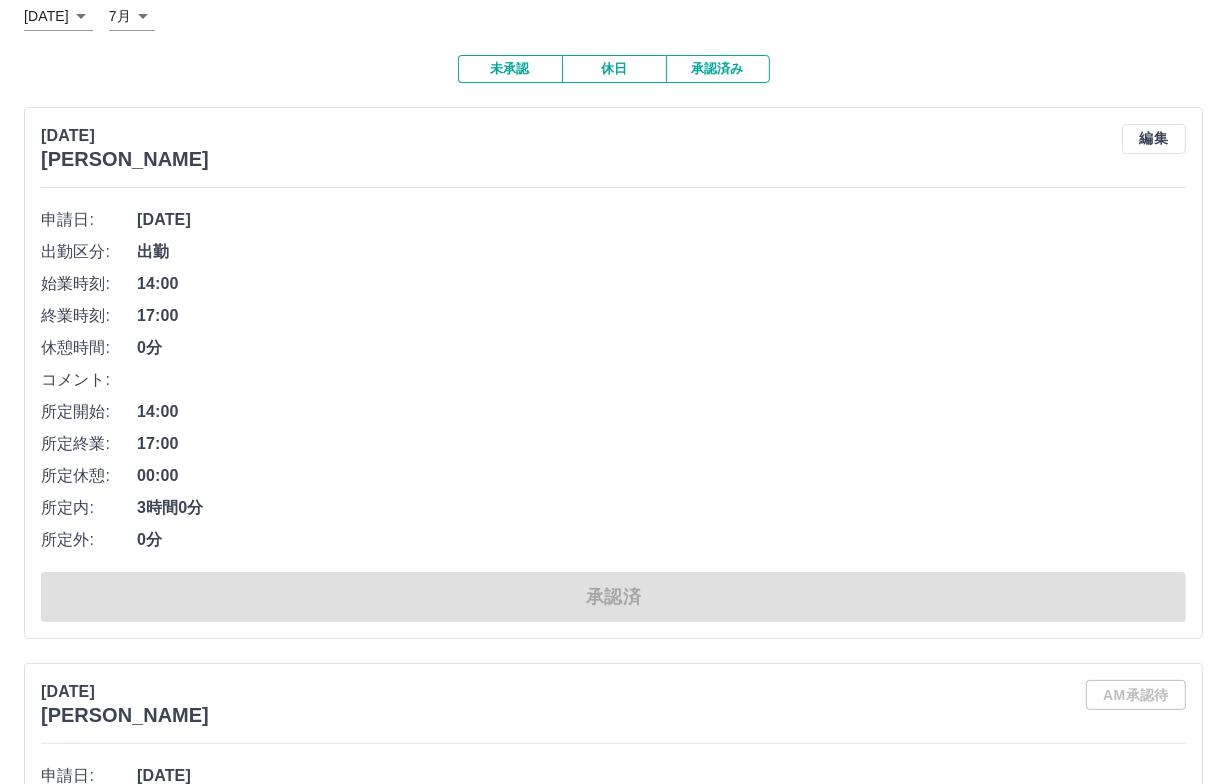 scroll, scrollTop: 0, scrollLeft: 0, axis: both 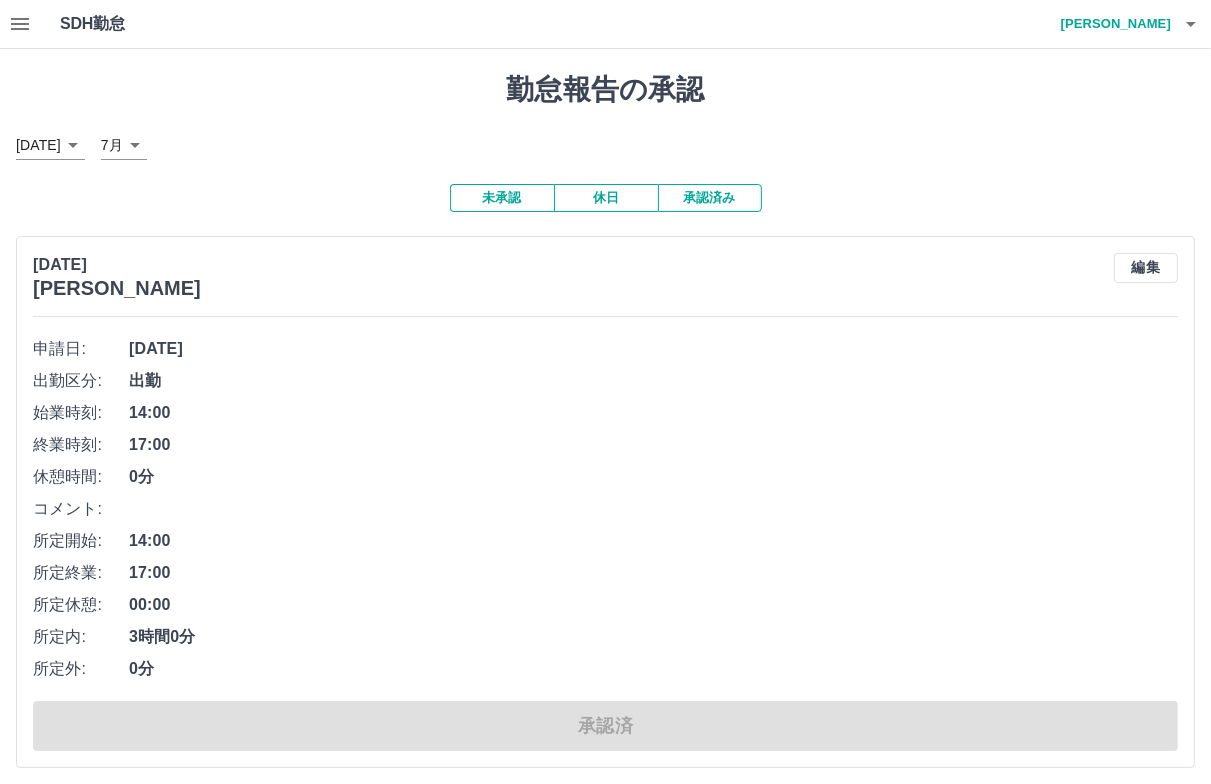 click 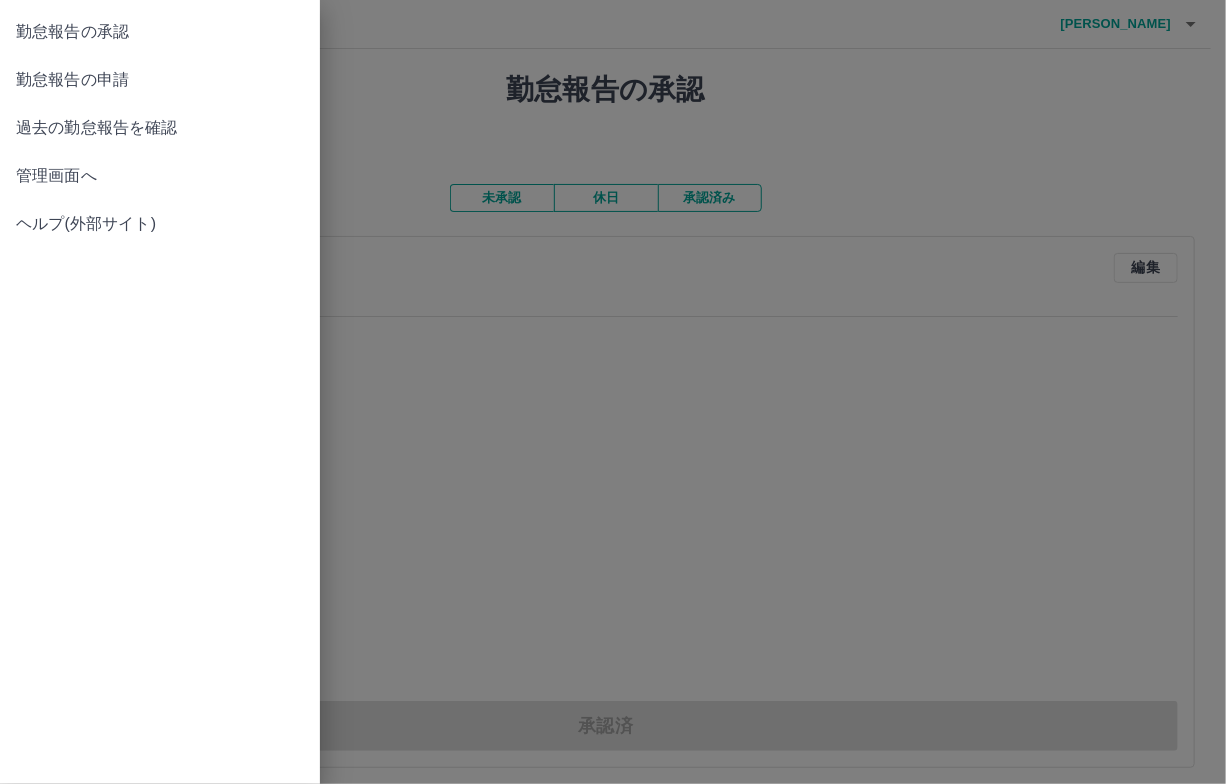 click on "勤怠報告の承認" at bounding box center [160, 32] 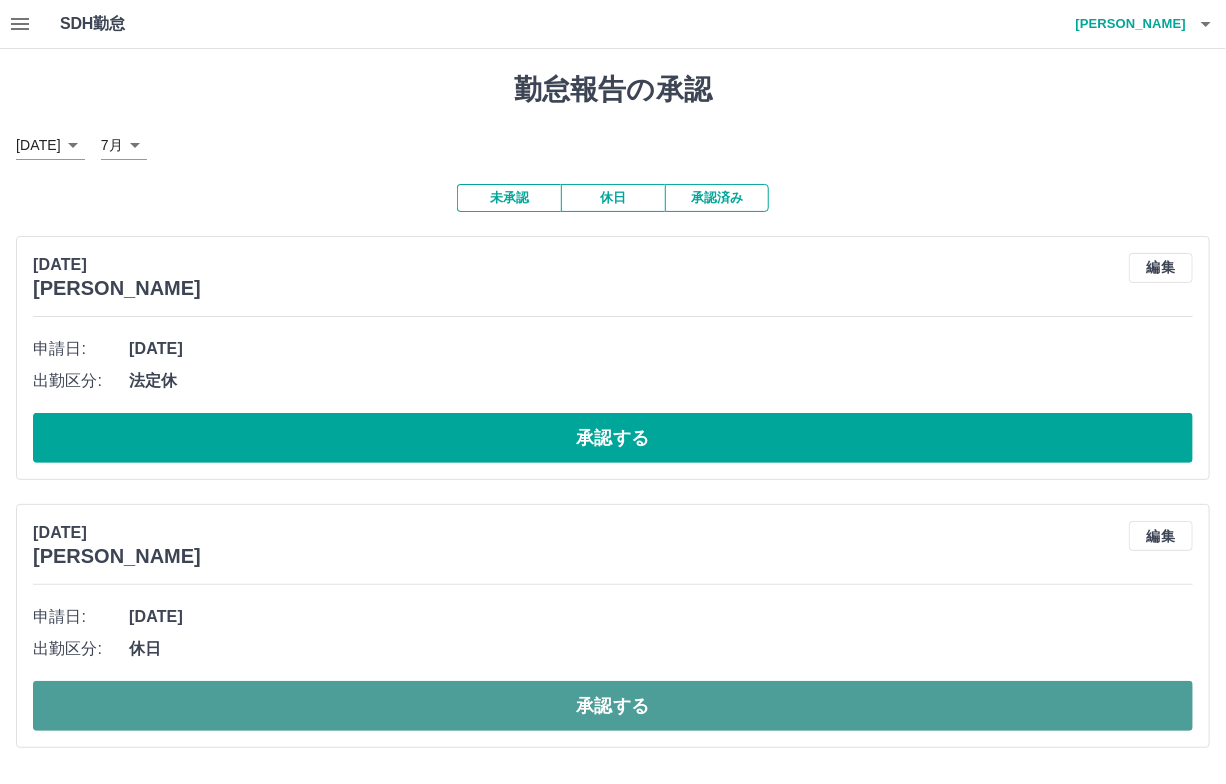 click on "承認する" at bounding box center (613, 706) 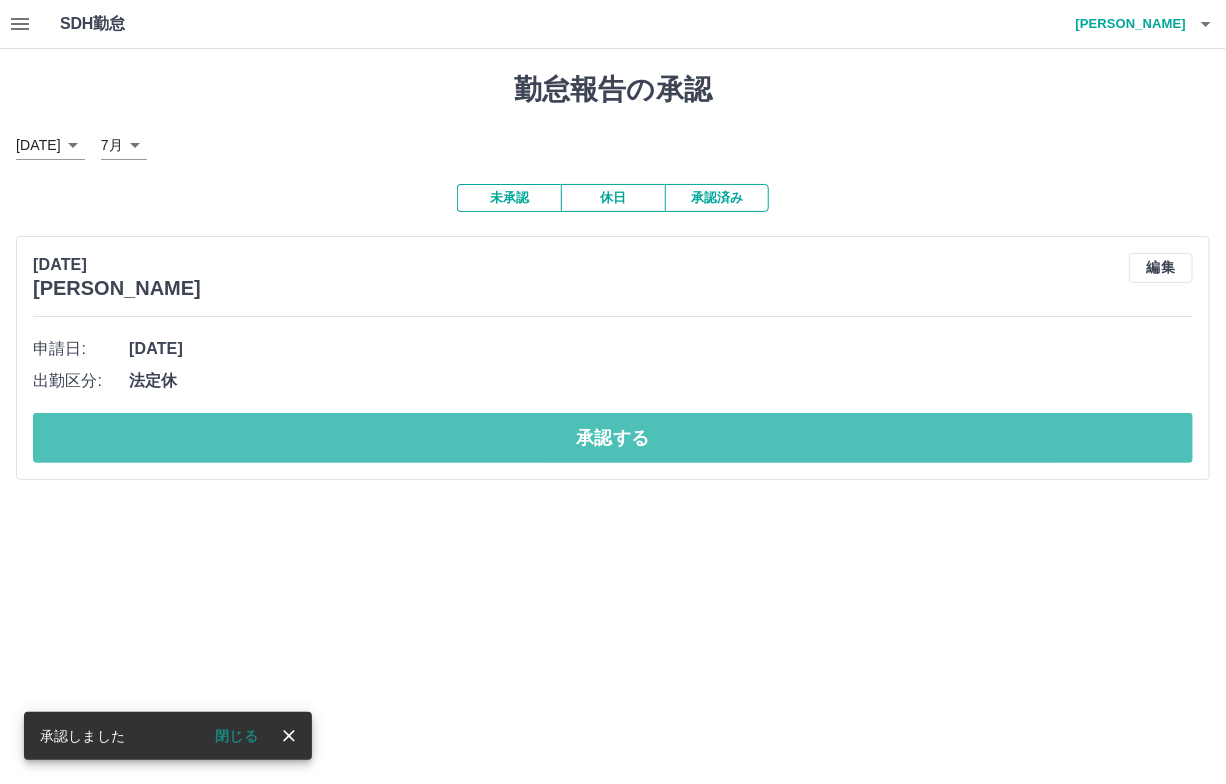 click on "承認する" at bounding box center (613, 438) 